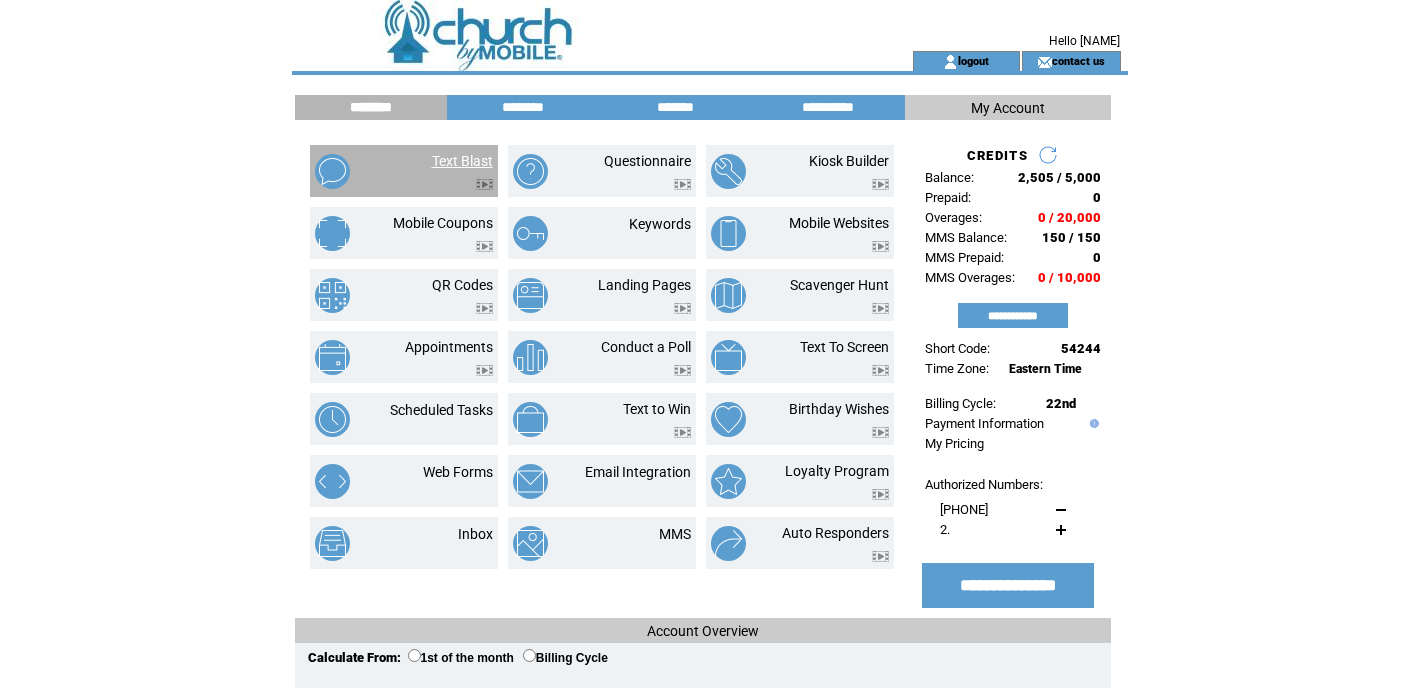 scroll, scrollTop: 0, scrollLeft: 0, axis: both 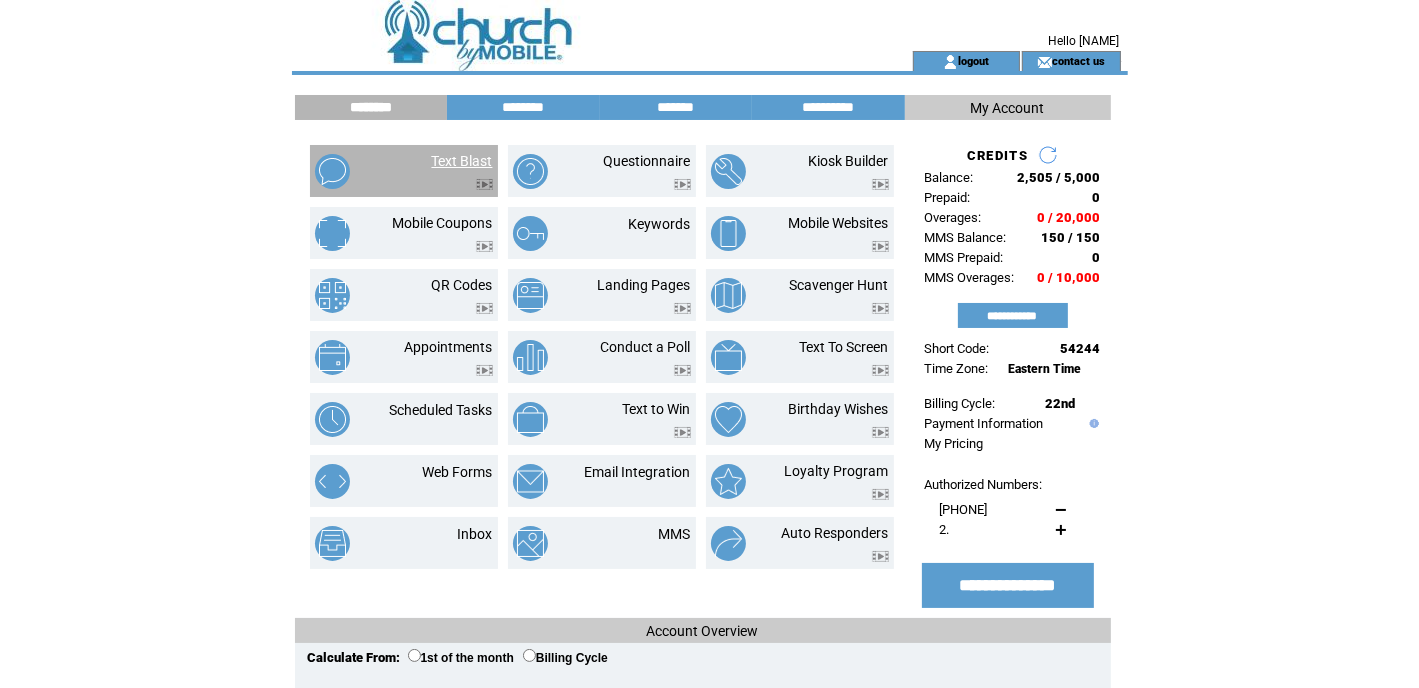 click on "Text Blast" at bounding box center (462, 161) 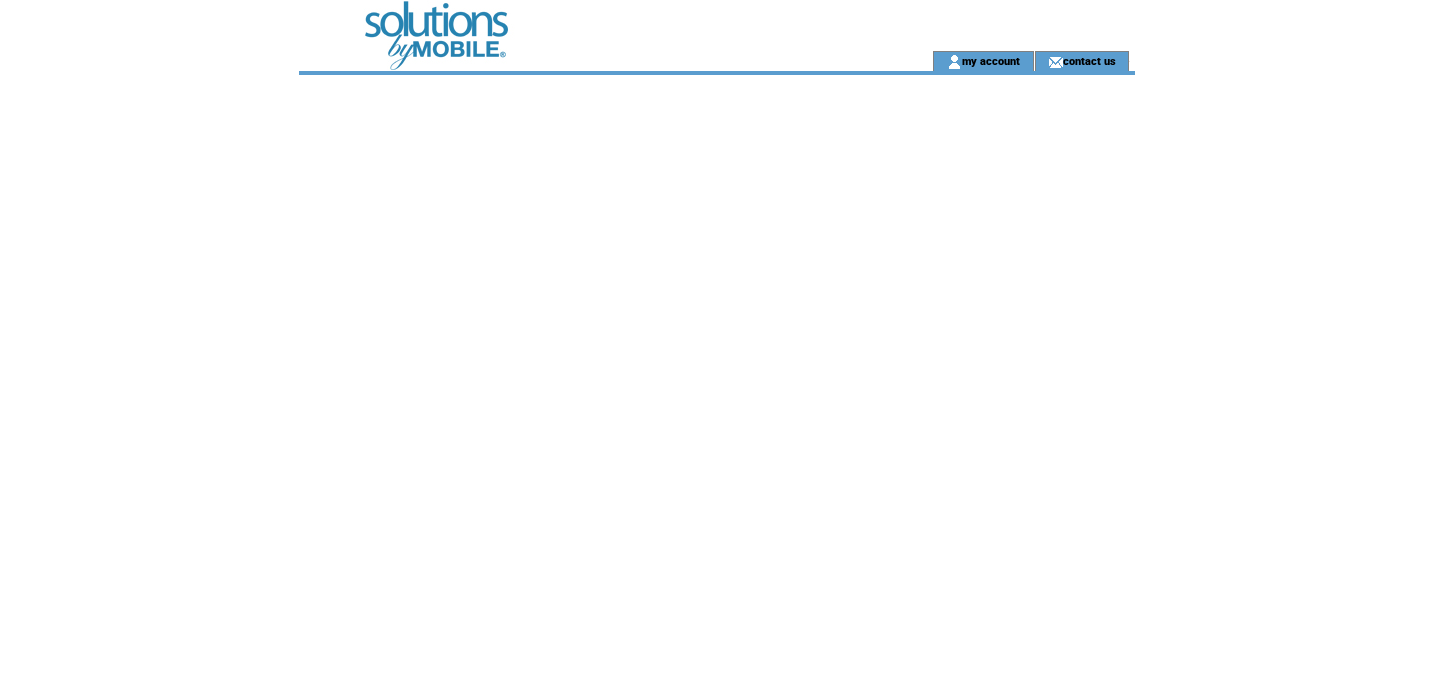 scroll, scrollTop: 0, scrollLeft: 0, axis: both 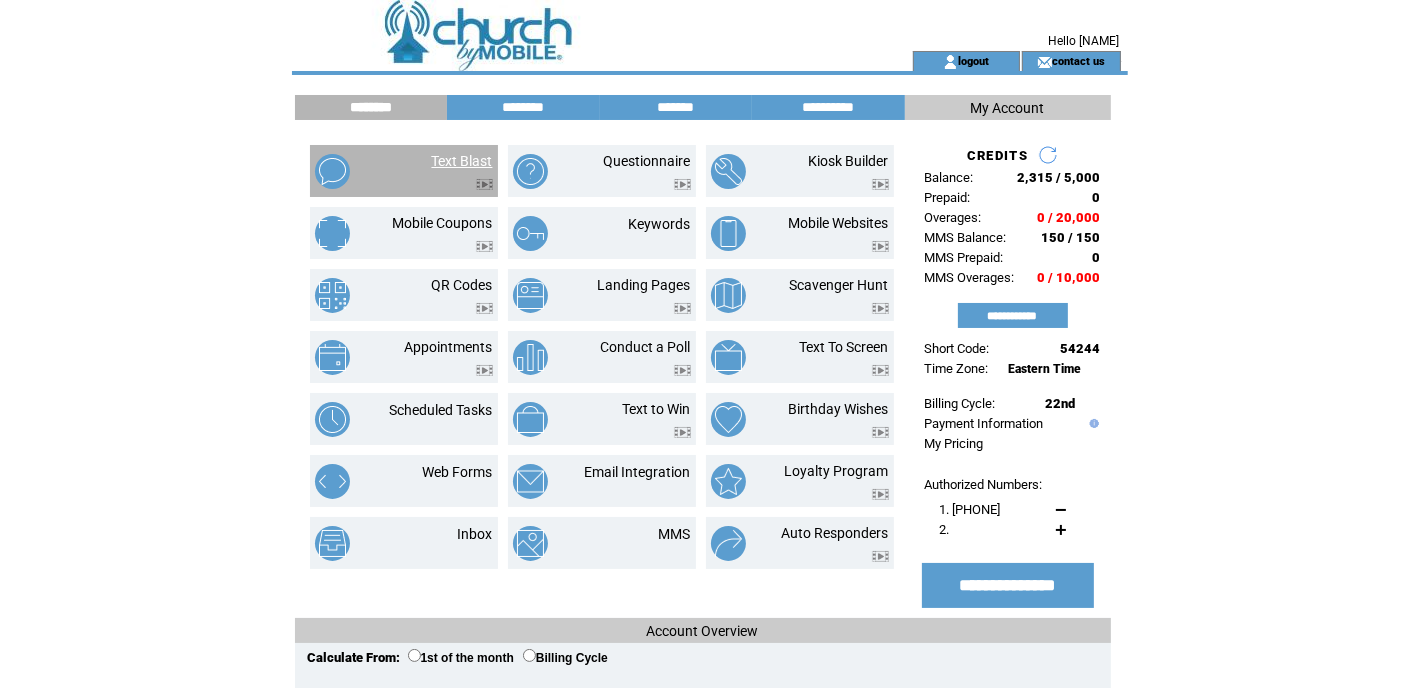 click on "Text Blast" at bounding box center [462, 161] 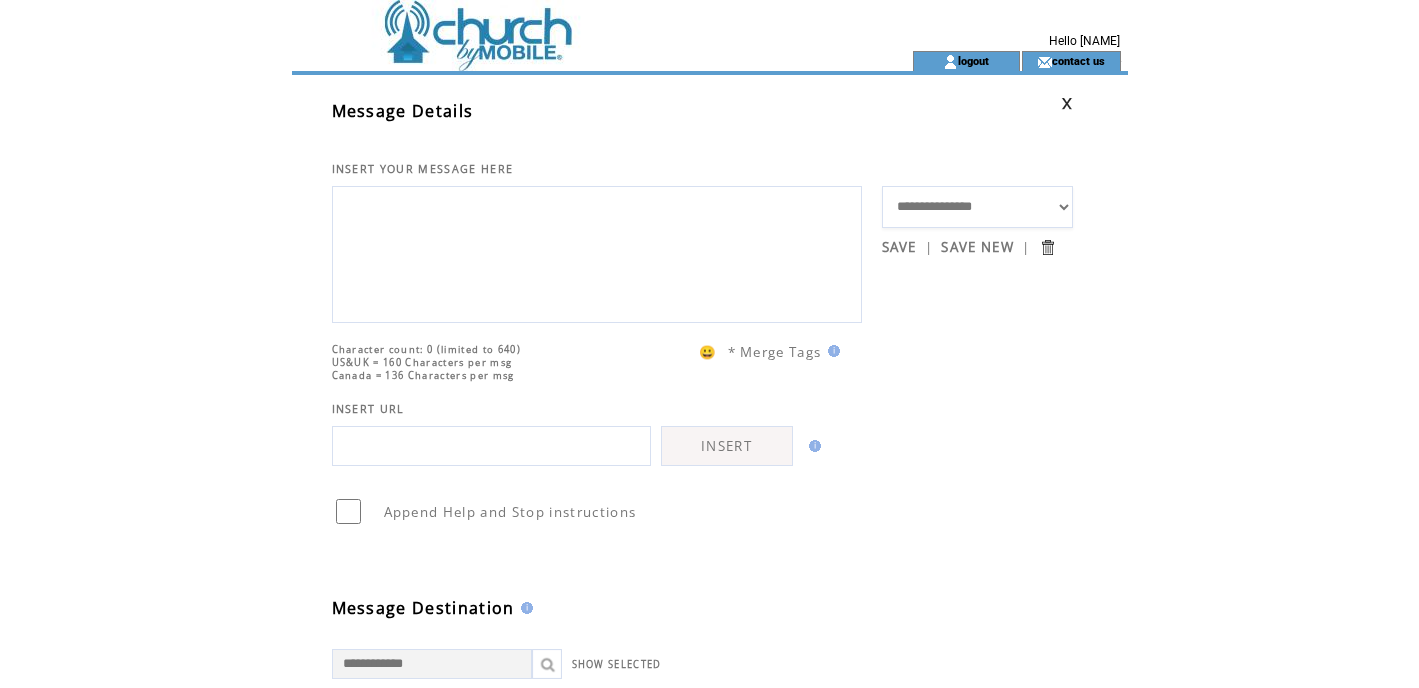scroll, scrollTop: 0, scrollLeft: 0, axis: both 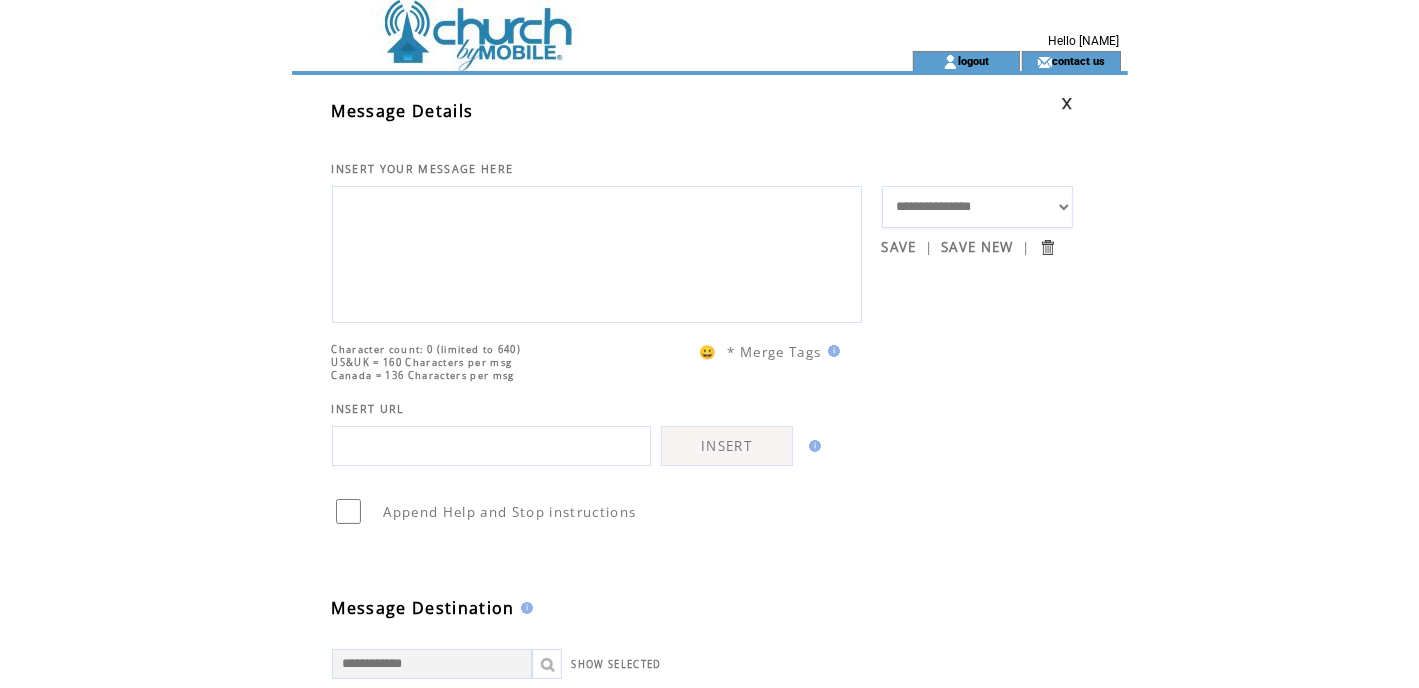 click at bounding box center (491, 446) 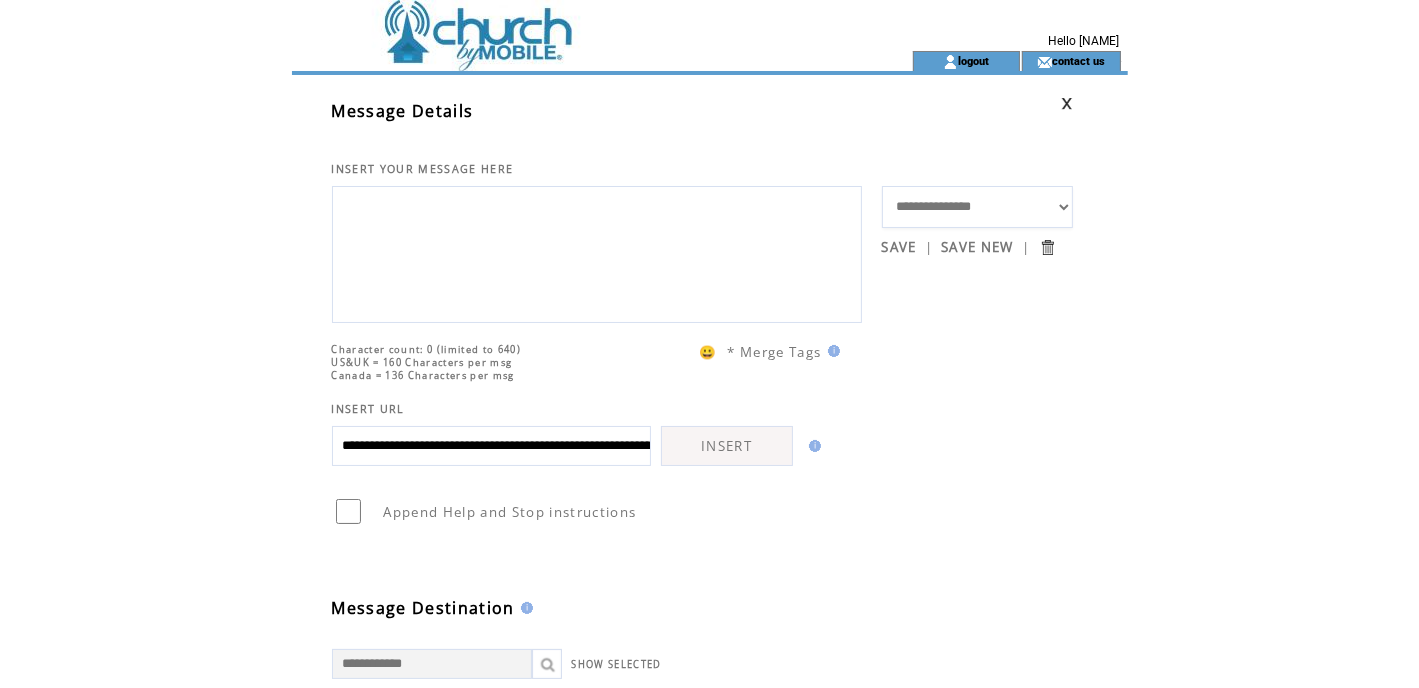 scroll, scrollTop: 0, scrollLeft: 1379, axis: horizontal 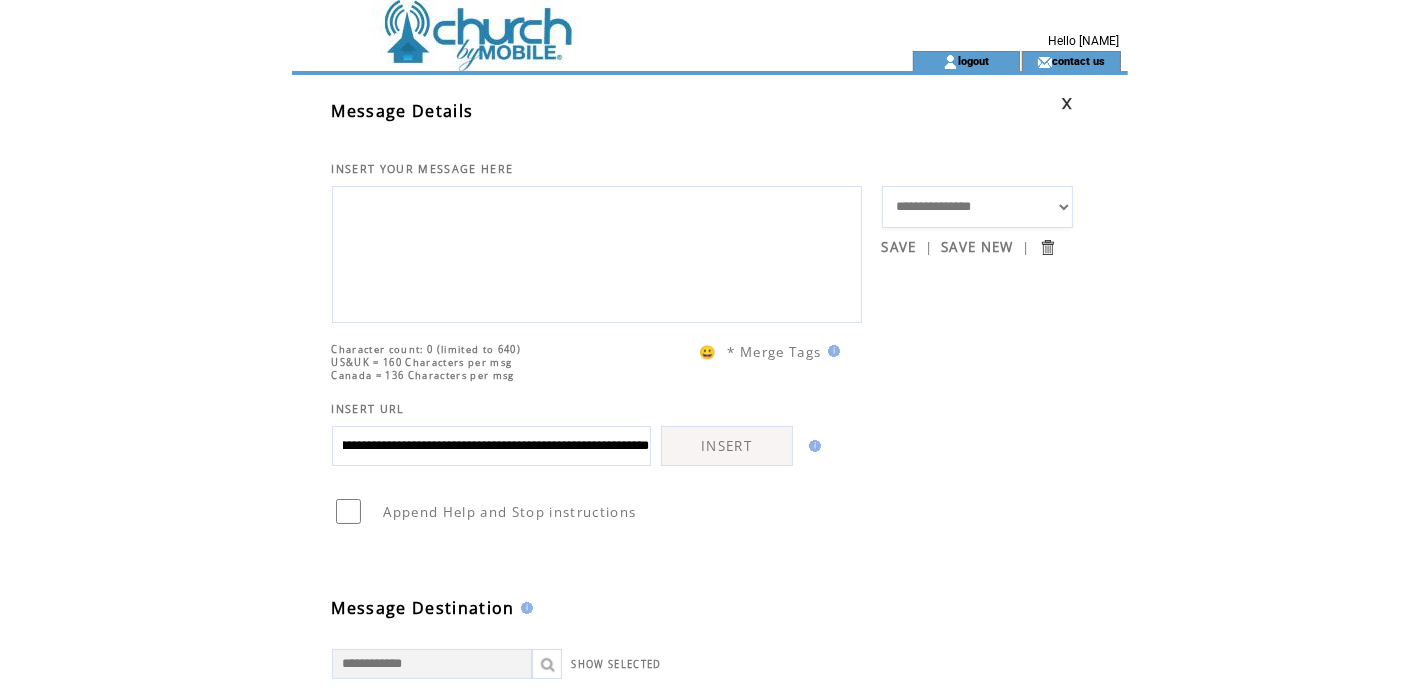 type on "**********" 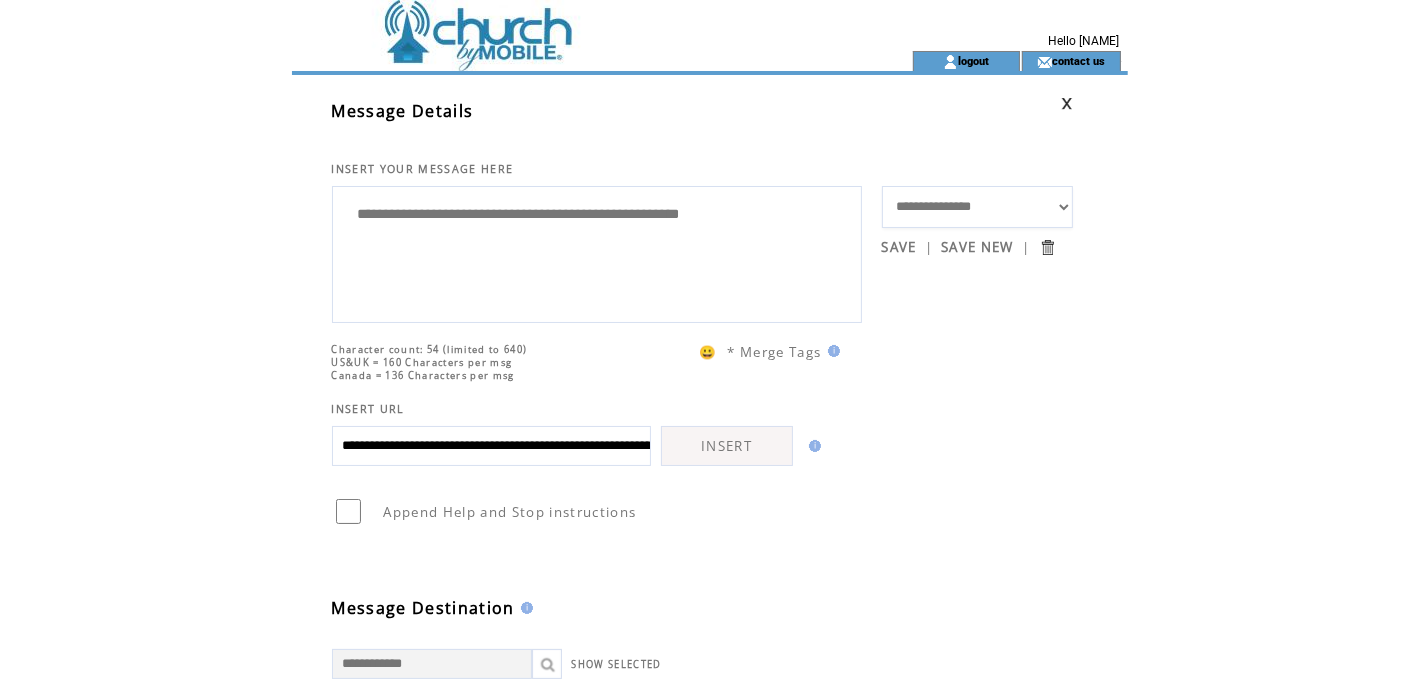 click on "**********" at bounding box center (597, 252) 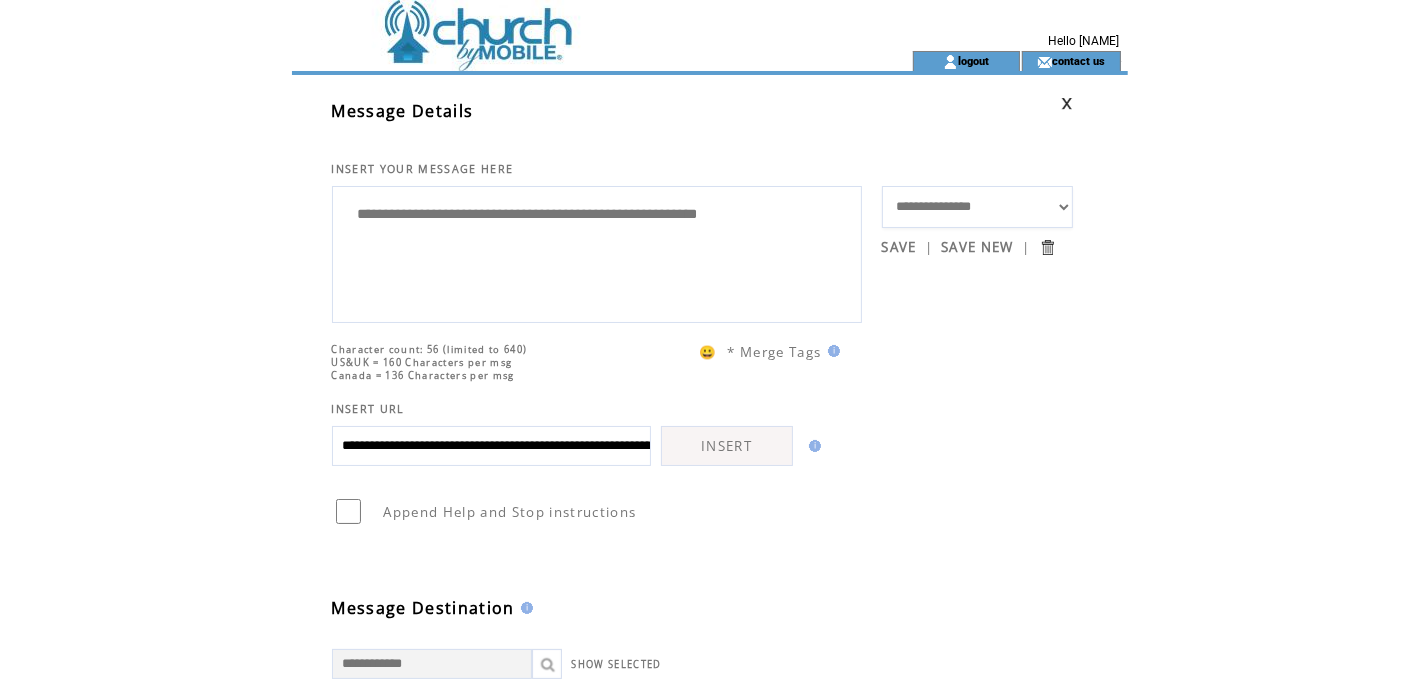 click on "**********" at bounding box center [597, 252] 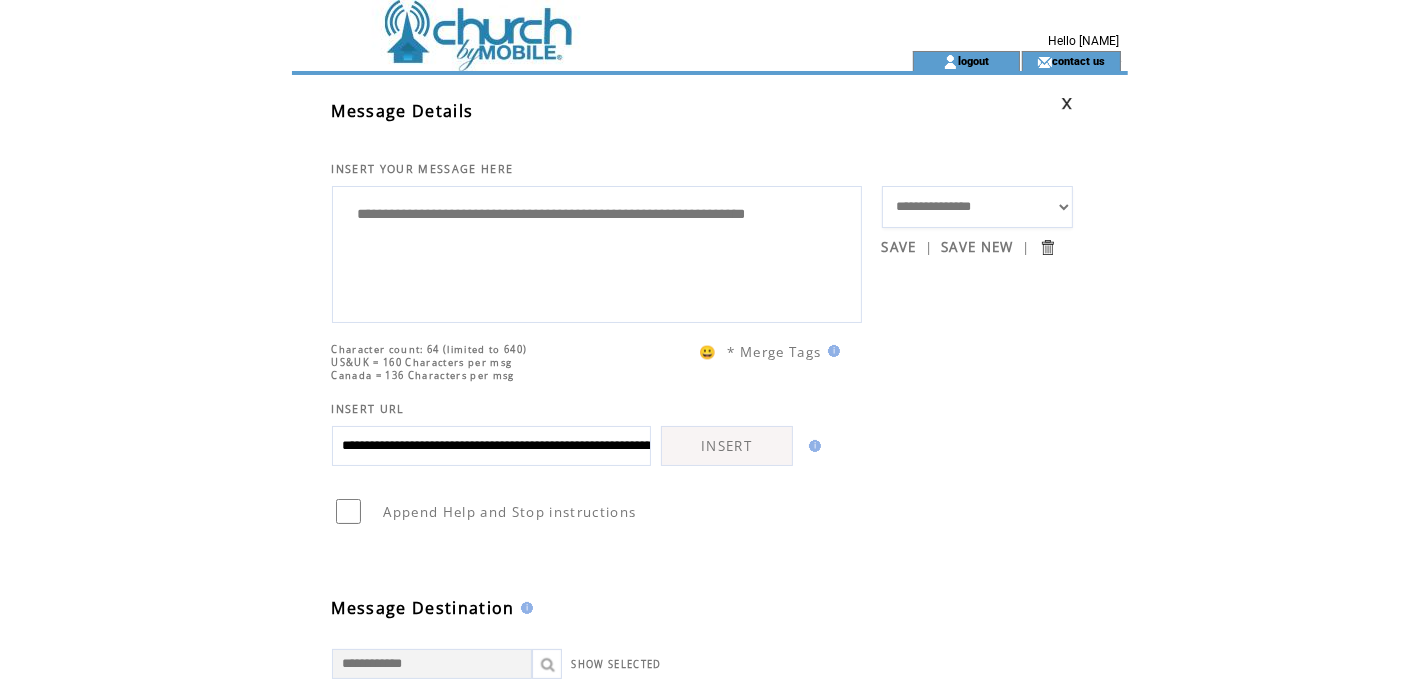 click on "**********" at bounding box center [597, 252] 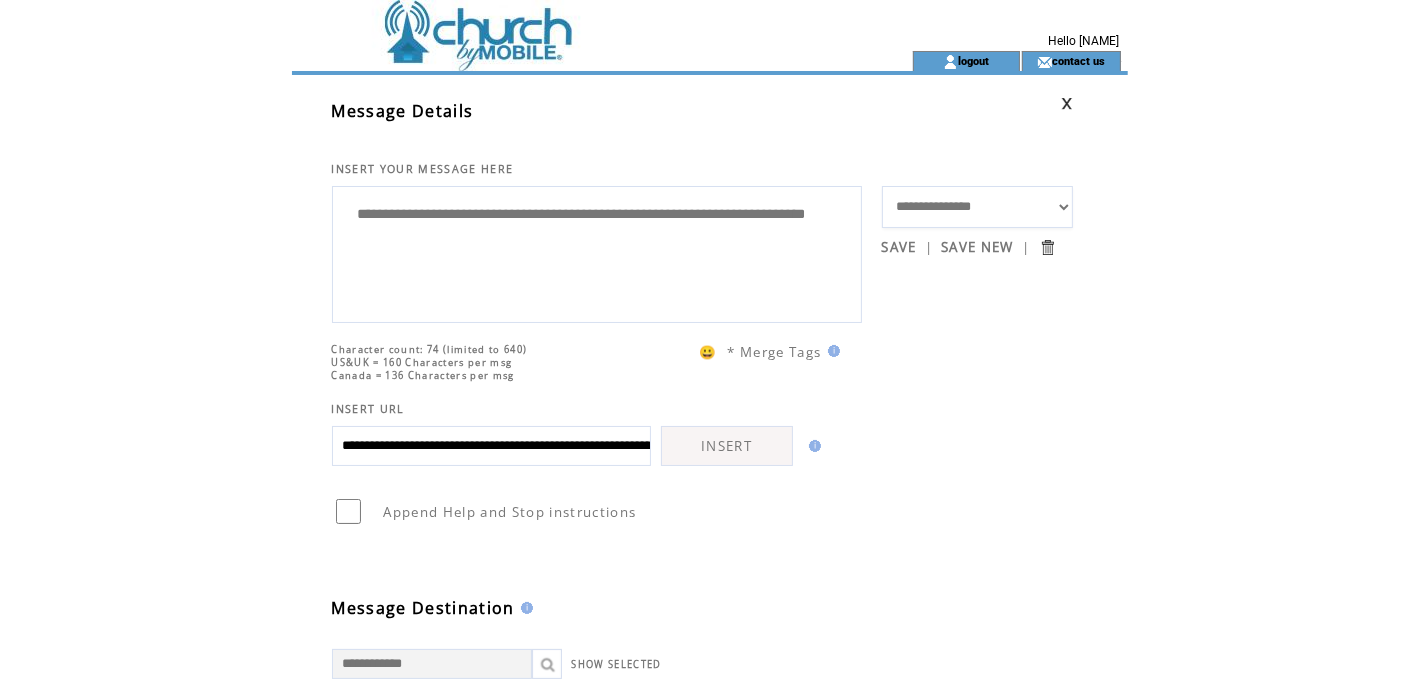 type on "**********" 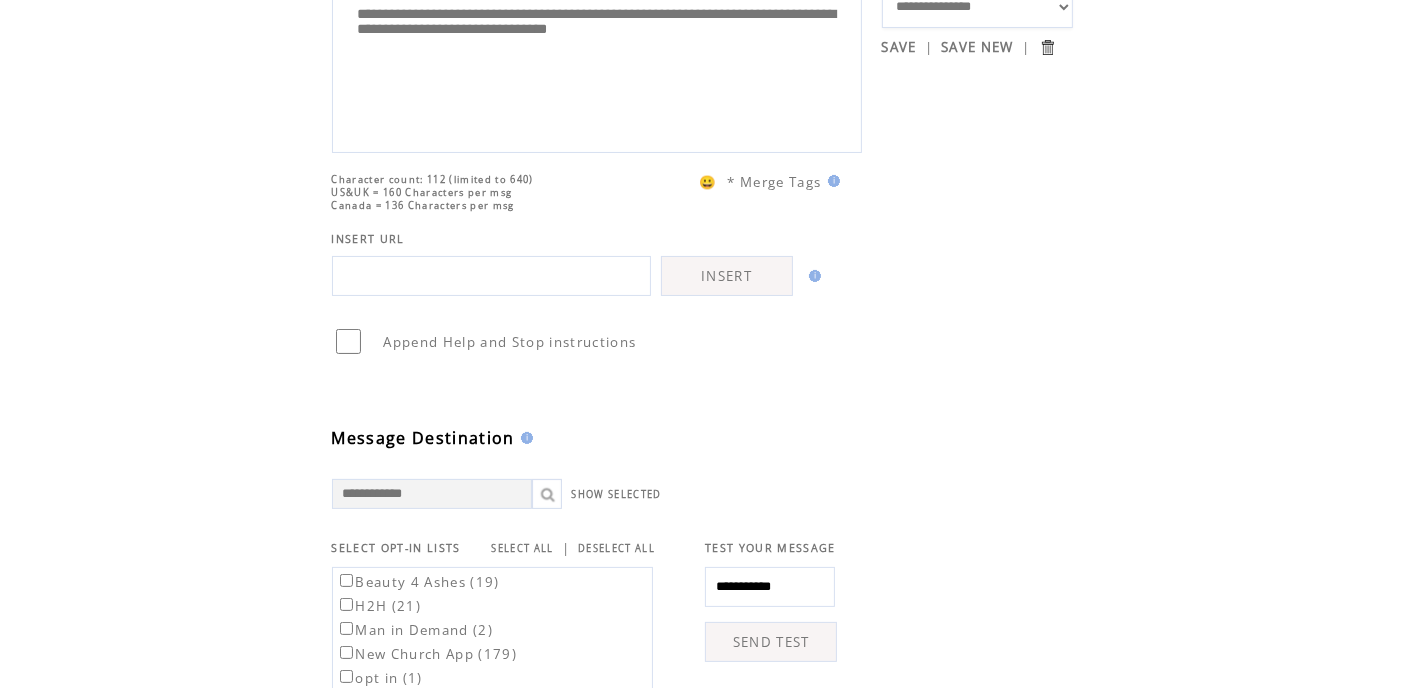 scroll, scrollTop: 300, scrollLeft: 0, axis: vertical 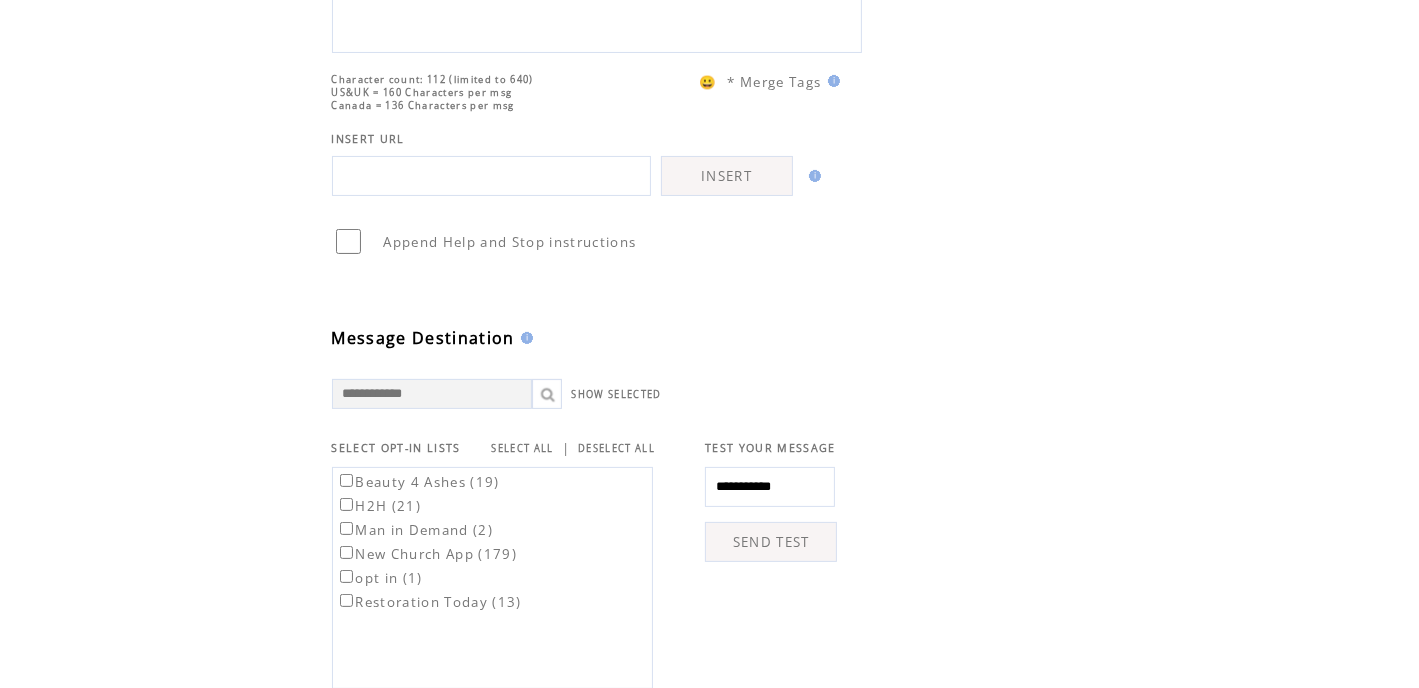 drag, startPoint x: 830, startPoint y: 480, endPoint x: 648, endPoint y: 501, distance: 183.20753 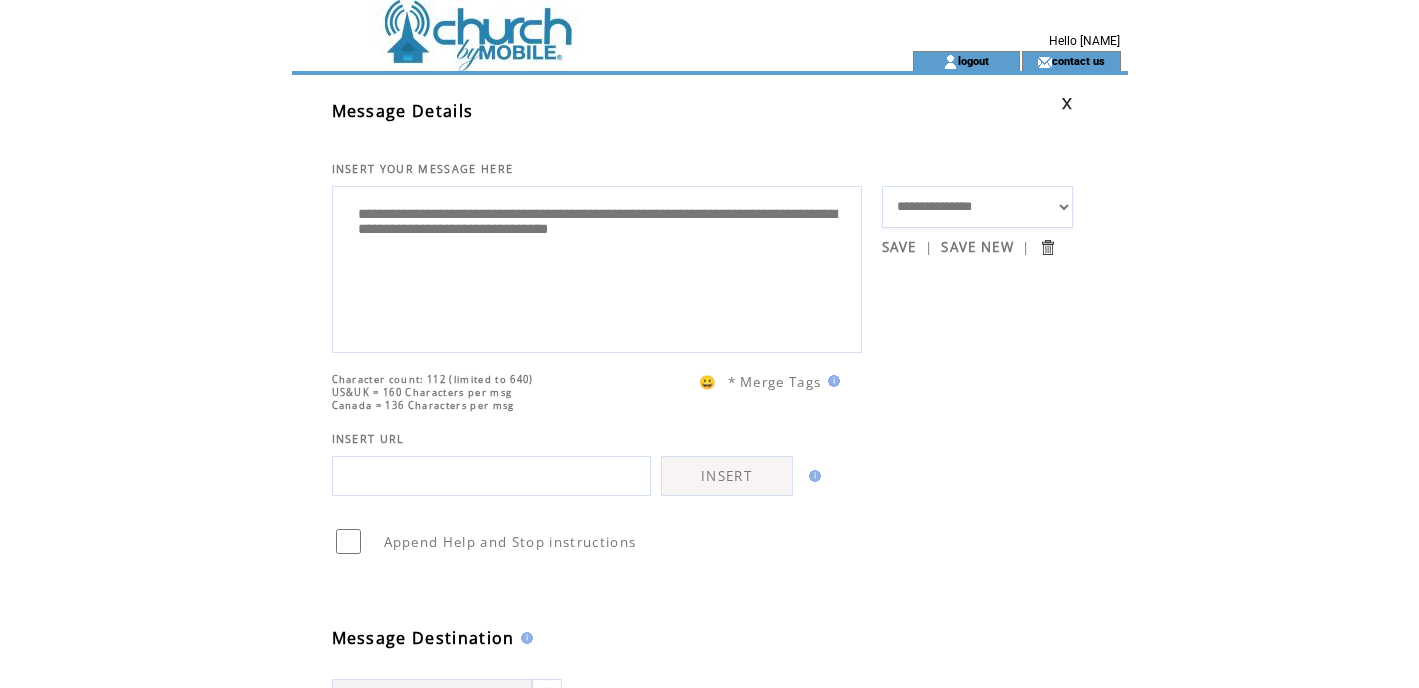 scroll, scrollTop: 0, scrollLeft: 0, axis: both 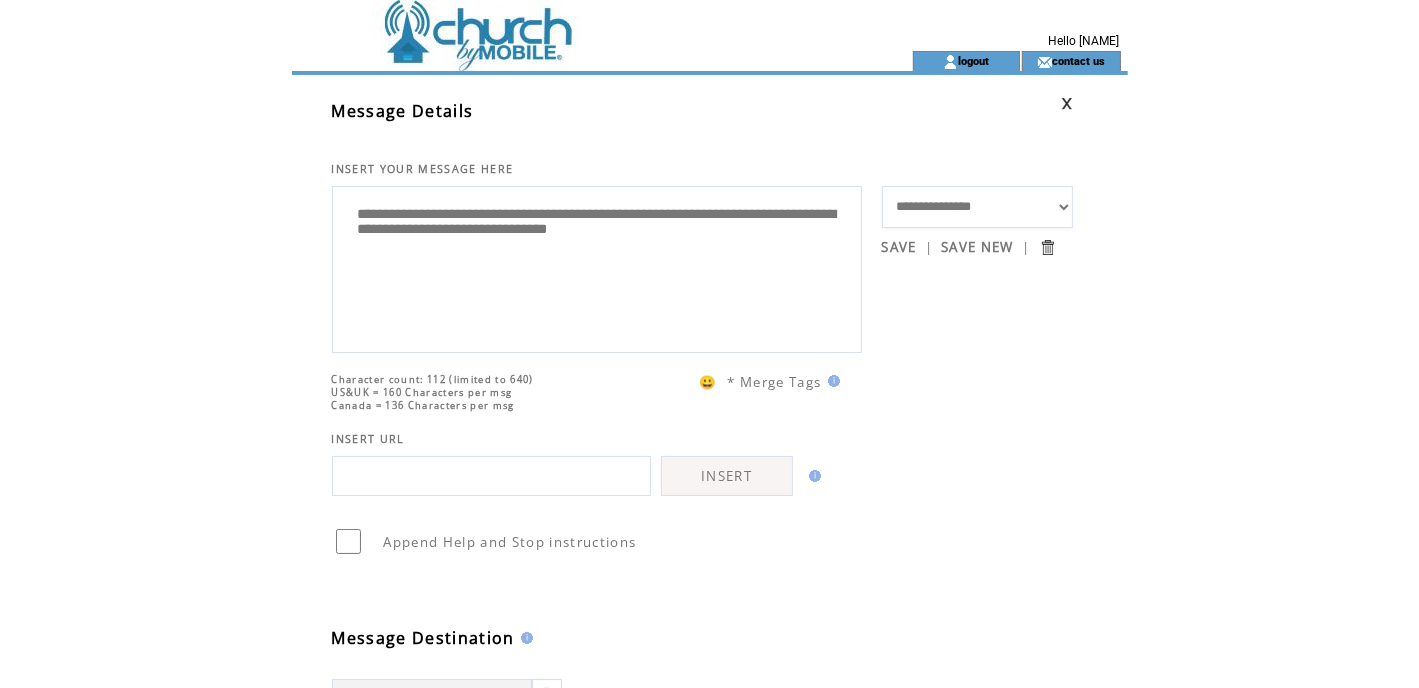 click on "**********" at bounding box center [597, 267] 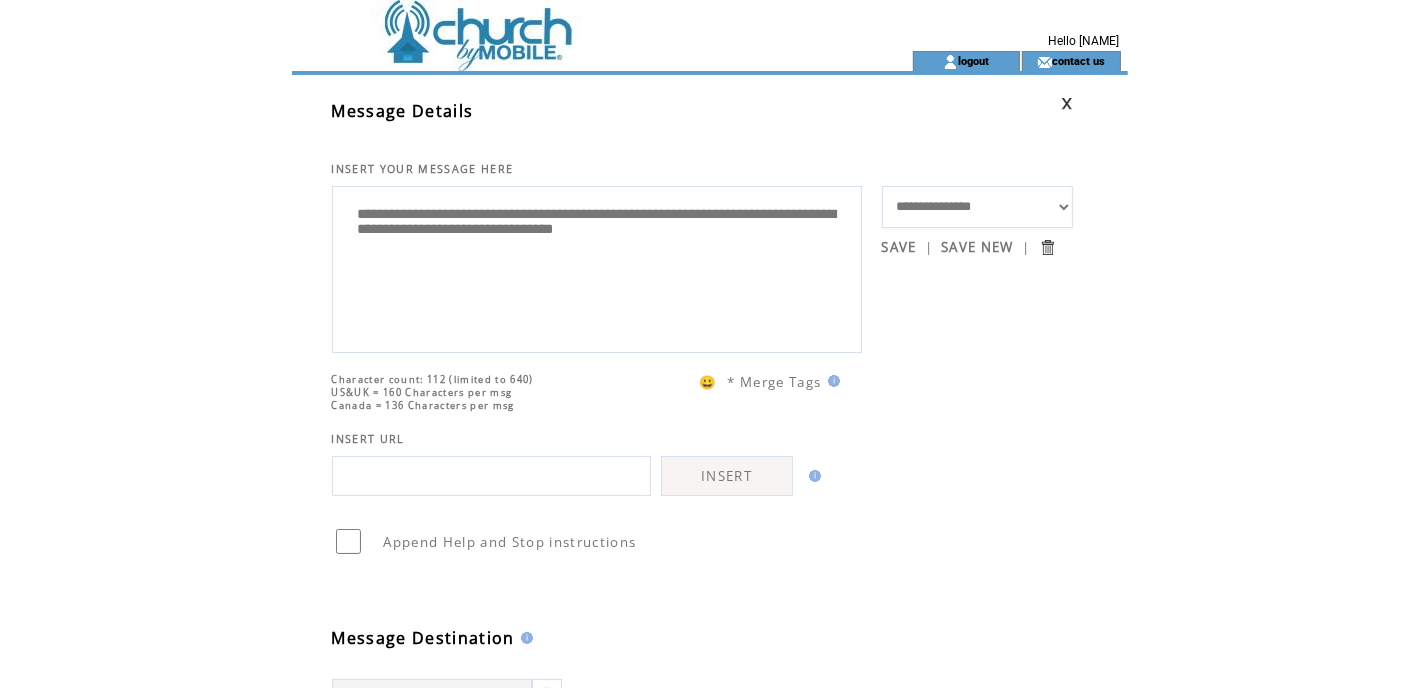 click on "**********" at bounding box center (597, 267) 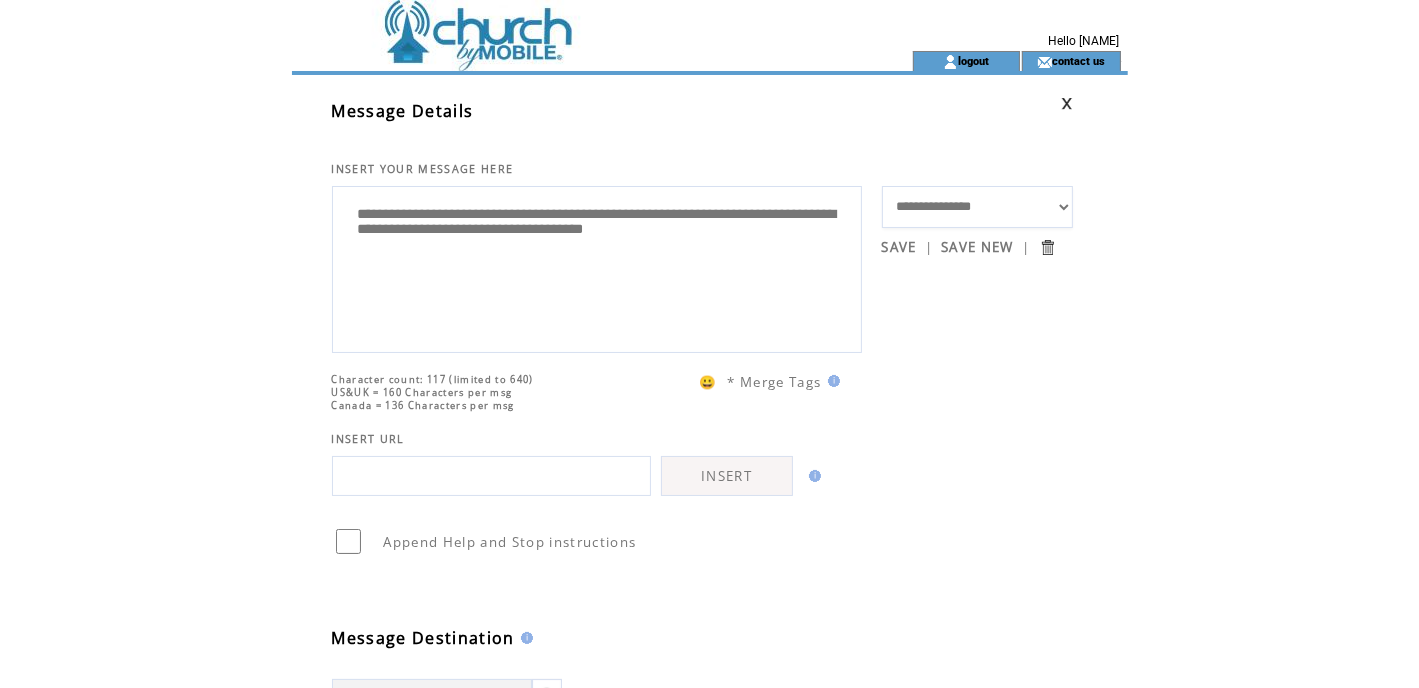 drag, startPoint x: 705, startPoint y: 219, endPoint x: 684, endPoint y: 211, distance: 22.472204 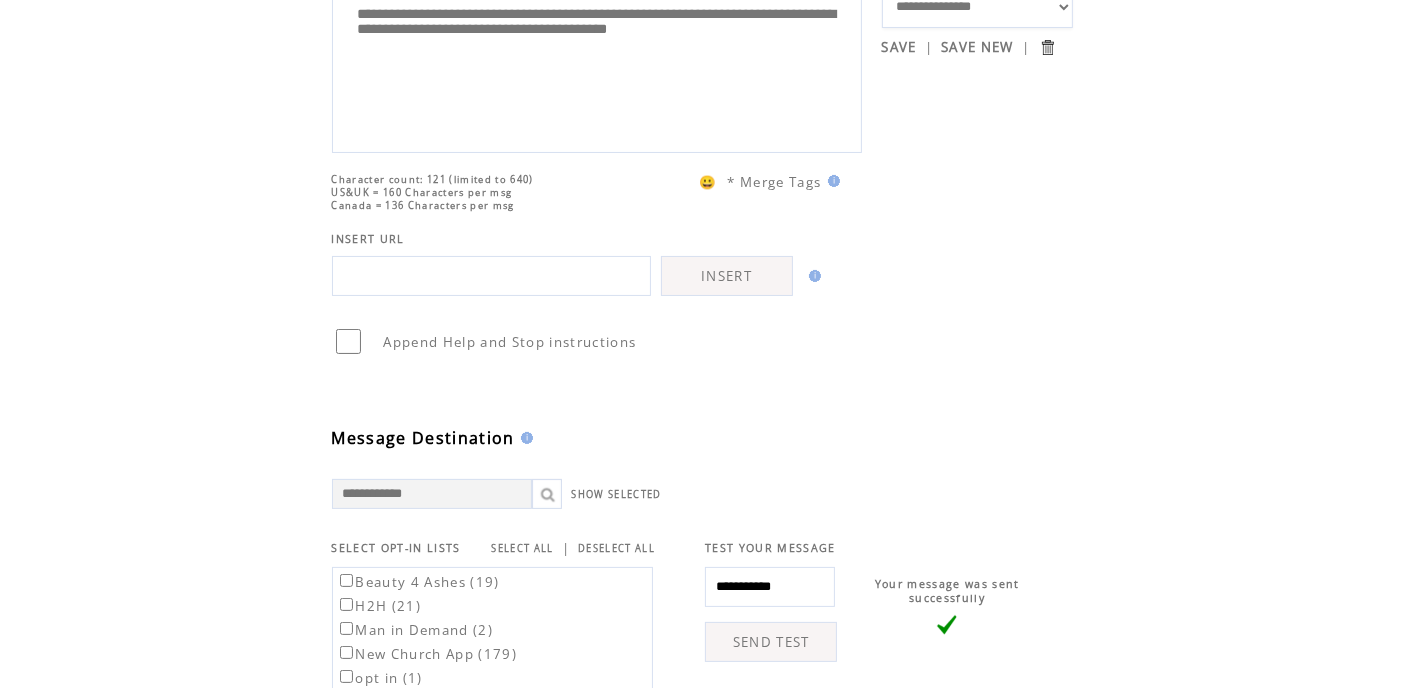 scroll, scrollTop: 300, scrollLeft: 0, axis: vertical 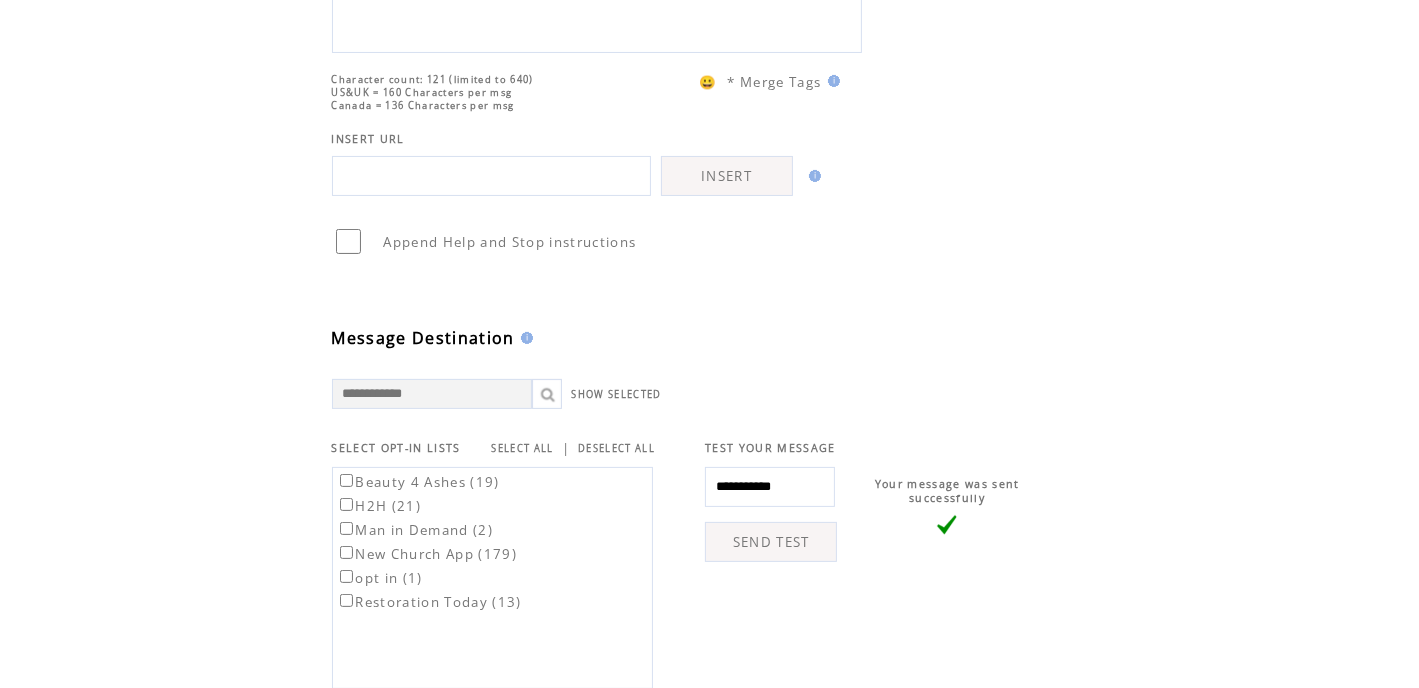 type on "**********" 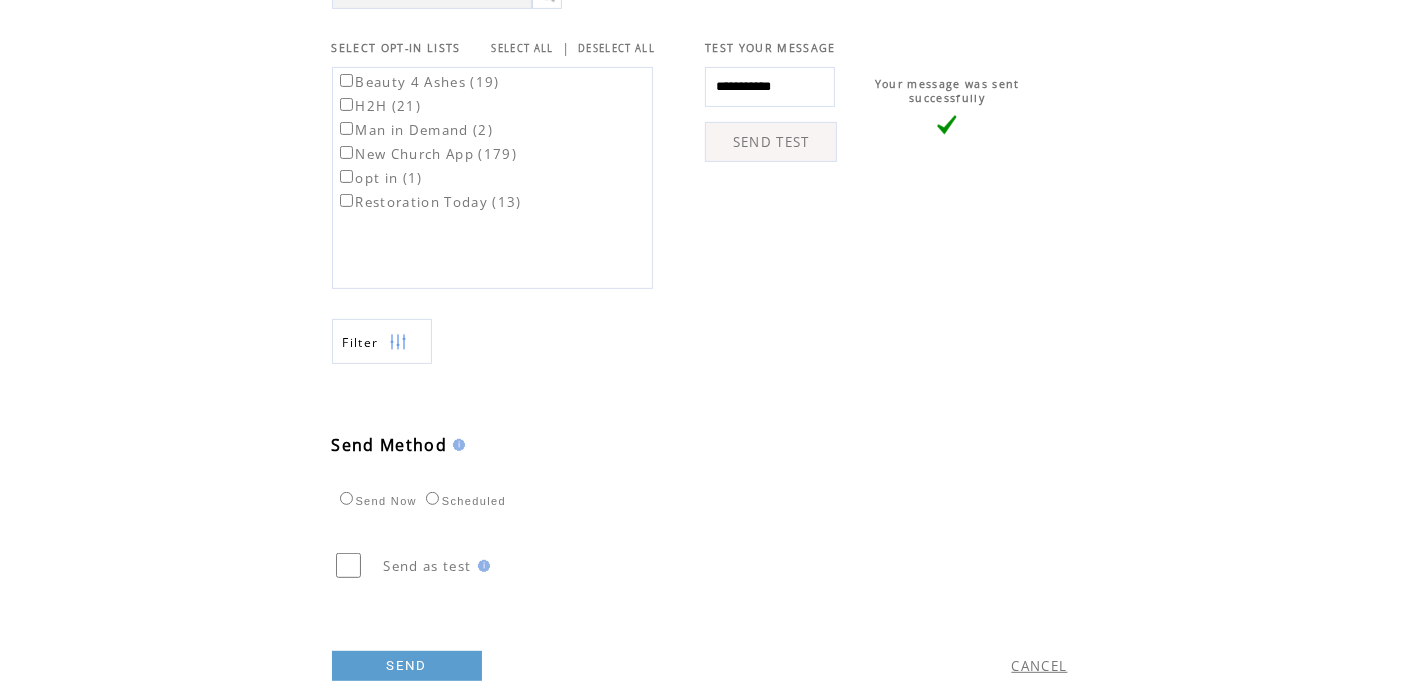 scroll, scrollTop: 749, scrollLeft: 0, axis: vertical 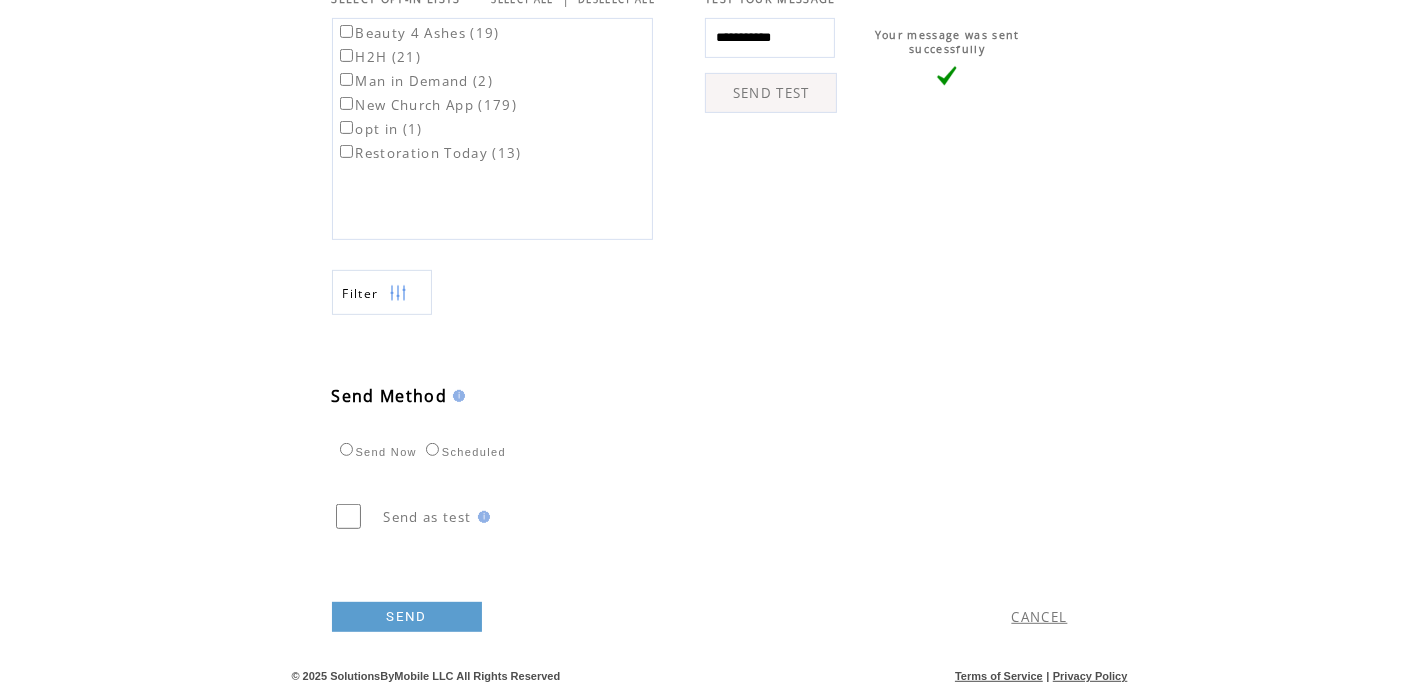 click on "SEND" at bounding box center [407, 617] 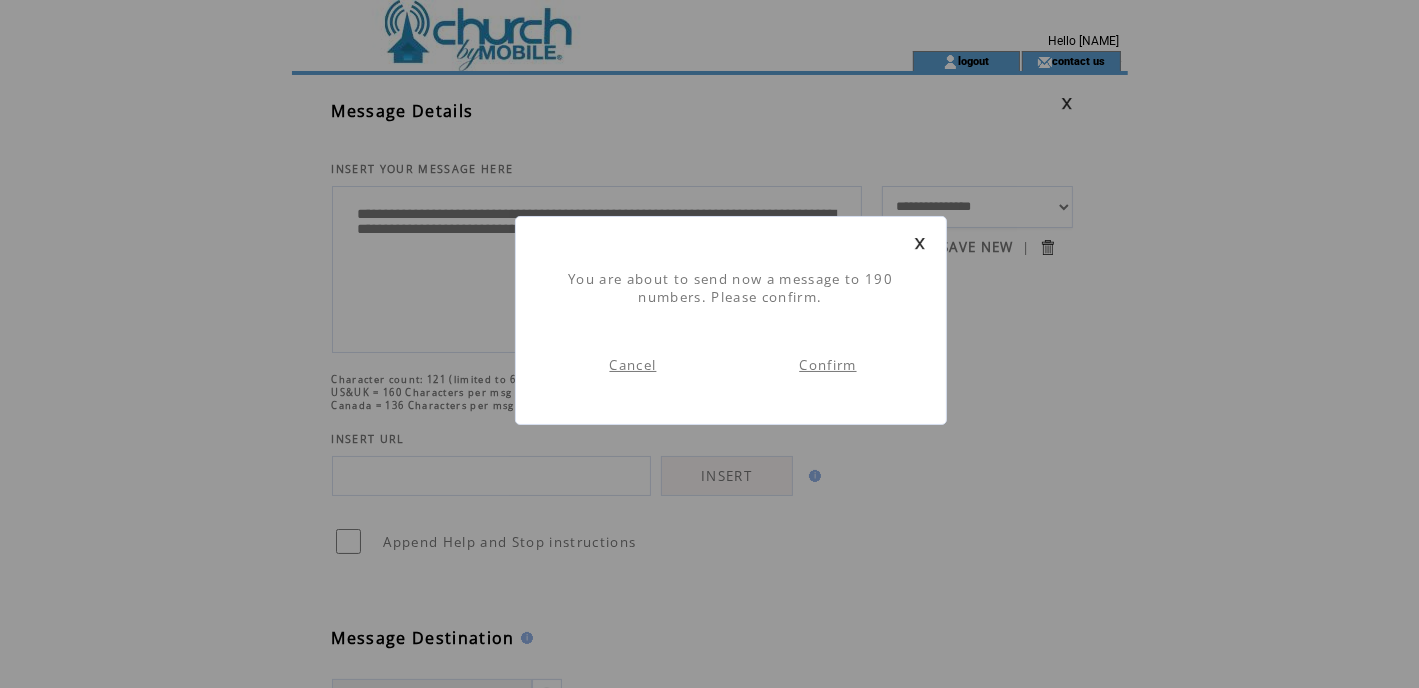 scroll, scrollTop: 0, scrollLeft: 0, axis: both 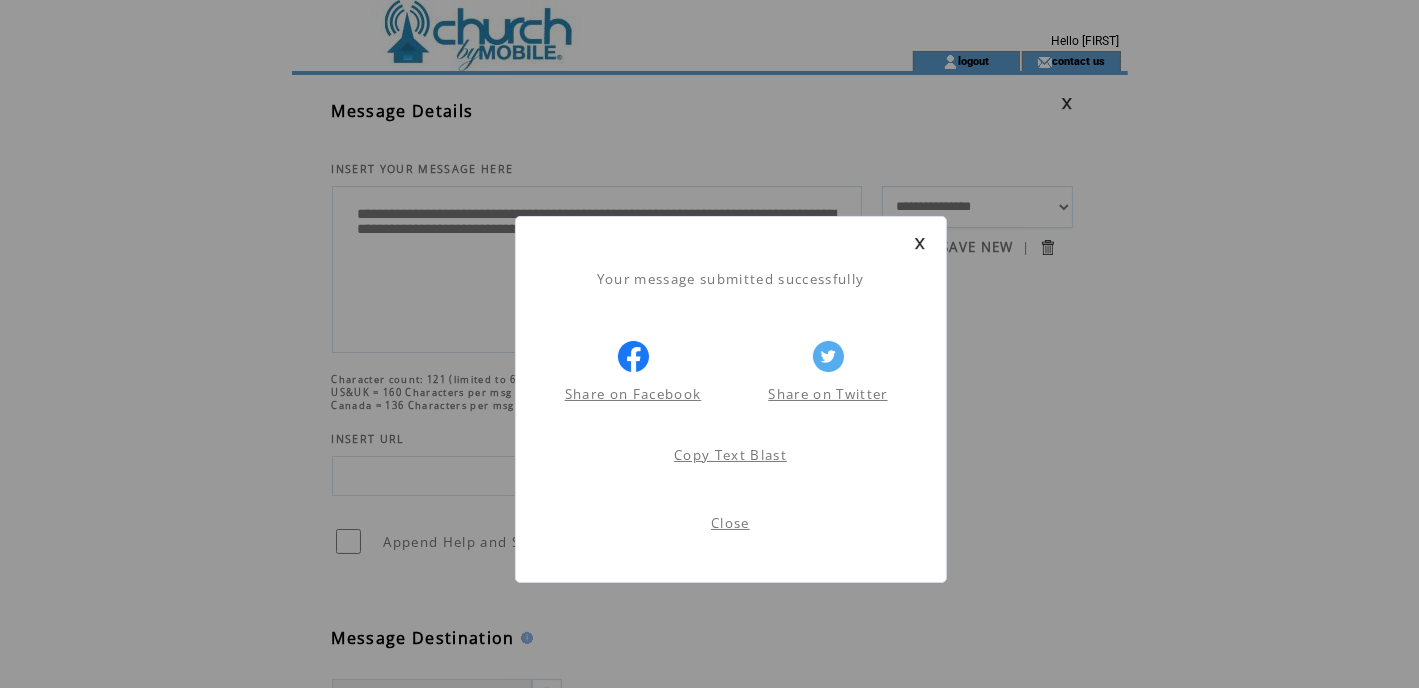 click on "Close" at bounding box center (730, 523) 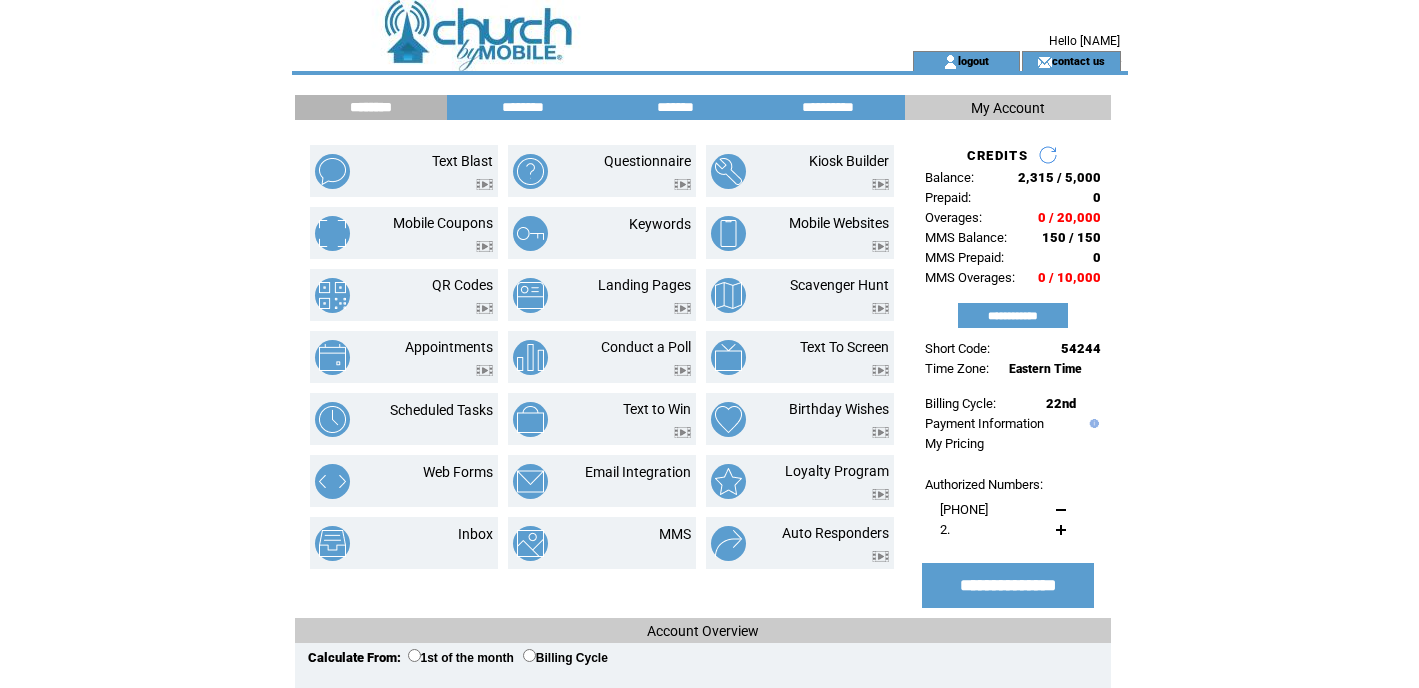 scroll, scrollTop: 0, scrollLeft: 0, axis: both 